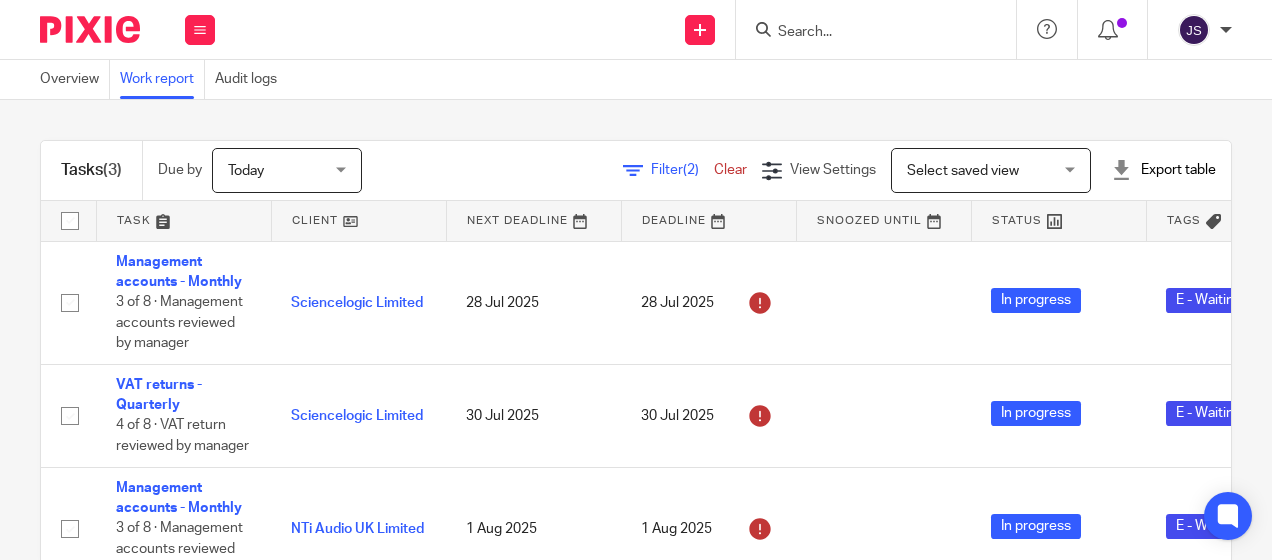 scroll, scrollTop: 0, scrollLeft: 0, axis: both 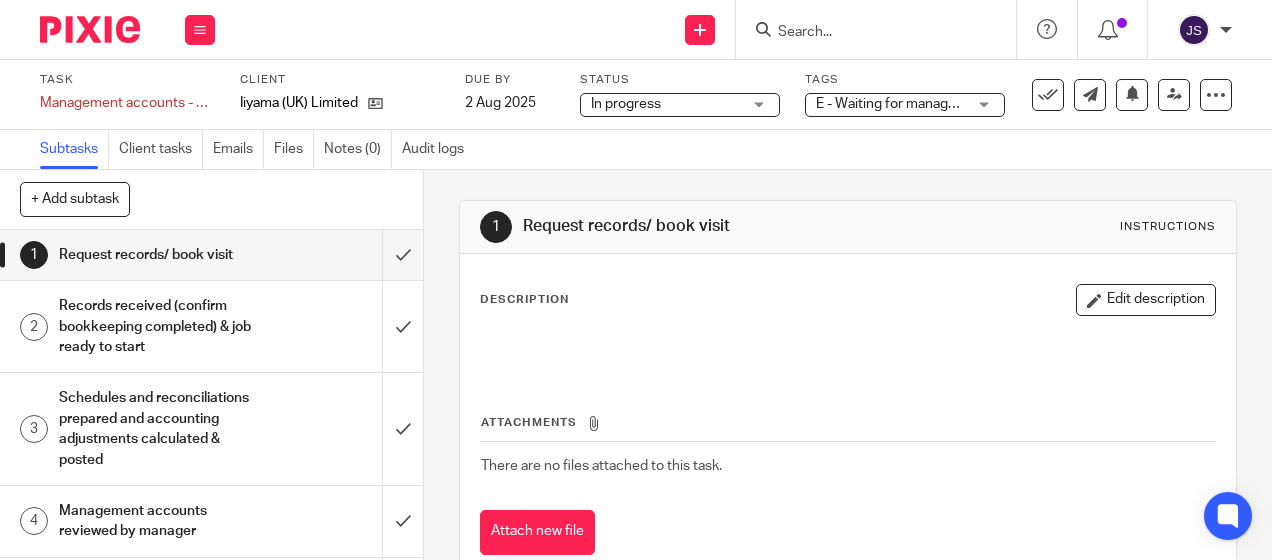 click on "Tags
E - Waiting for manager review/approval
A - Chased for / awaiting client records
A - Booked client visit
B - Records in to start
C - In progress
D - Waiting for client to answer queries
E - Waiting for manager review/approval
F - Manager review notes to be actioned
G - Awaiting client approval
H - Client on Hold" at bounding box center [905, 94] 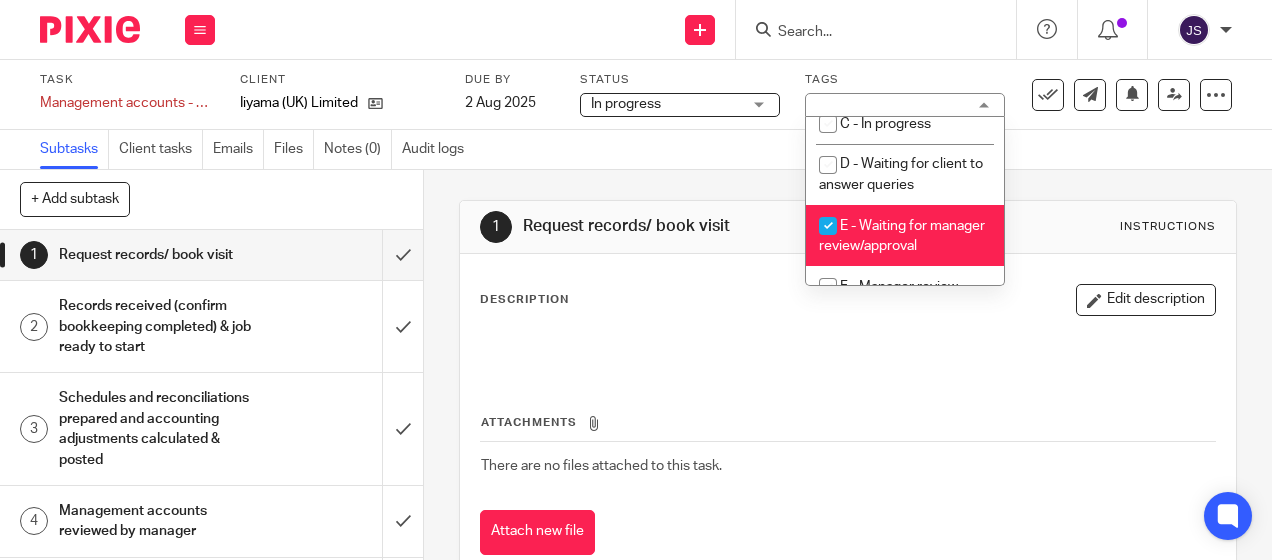 scroll, scrollTop: 200, scrollLeft: 0, axis: vertical 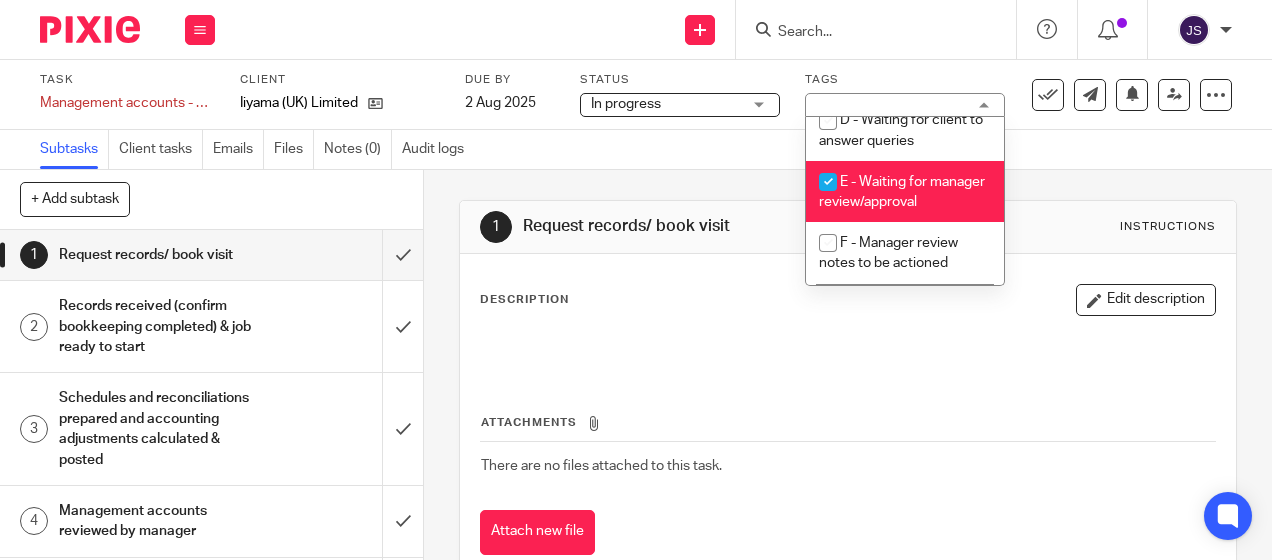 click on "E - Waiting for manager review/approval" at bounding box center (902, 192) 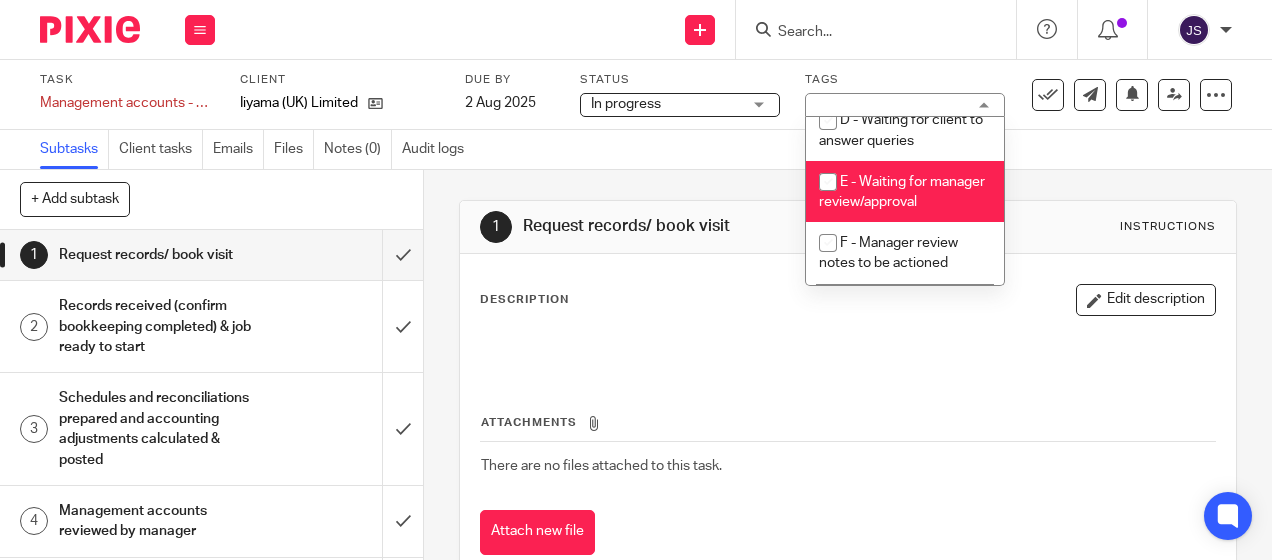 checkbox on "false" 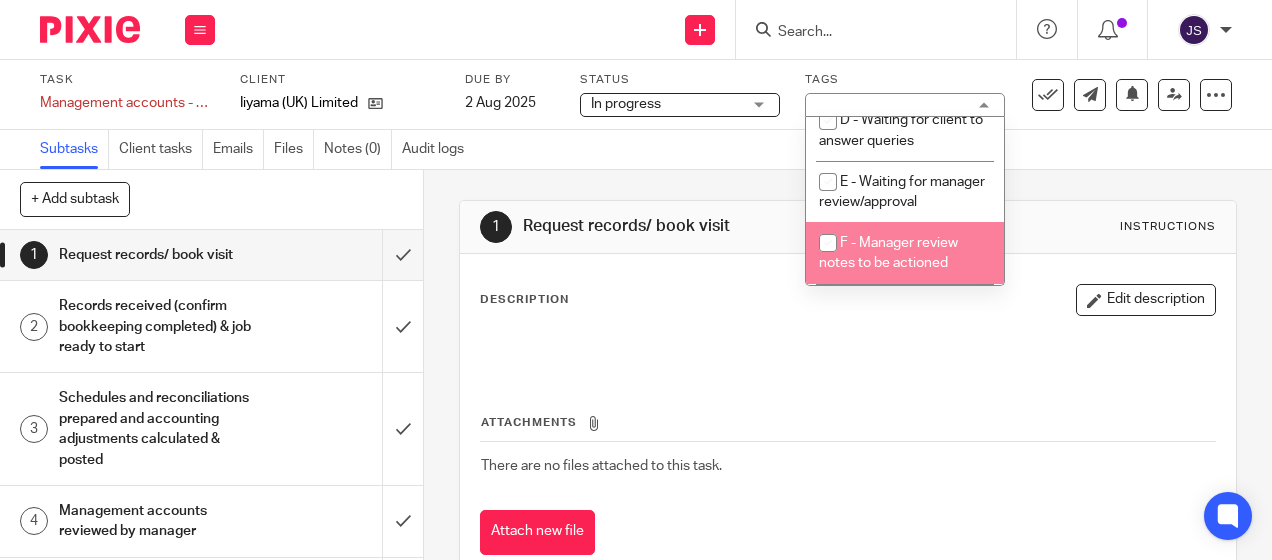 click on "F - Manager review notes to be actioned" at bounding box center [905, 252] 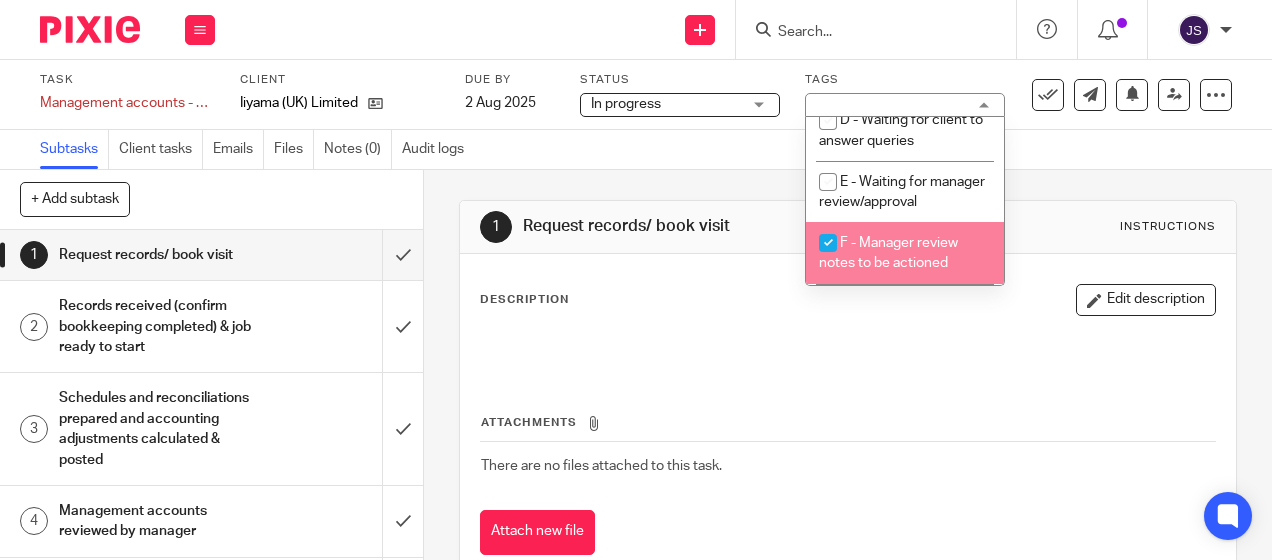 checkbox on "true" 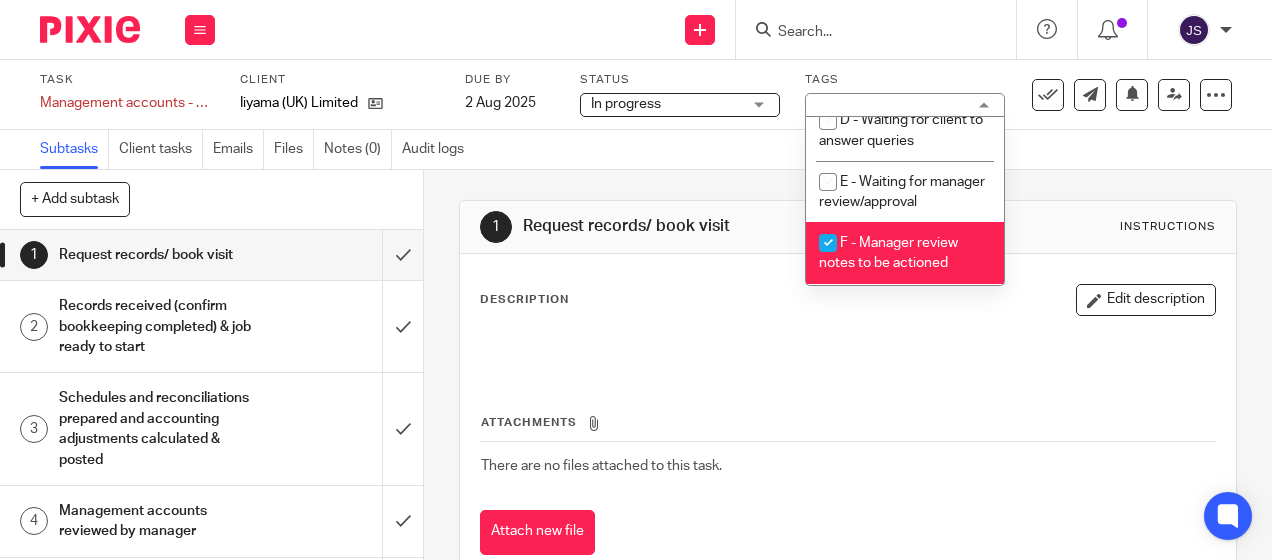 click at bounding box center [847, 347] 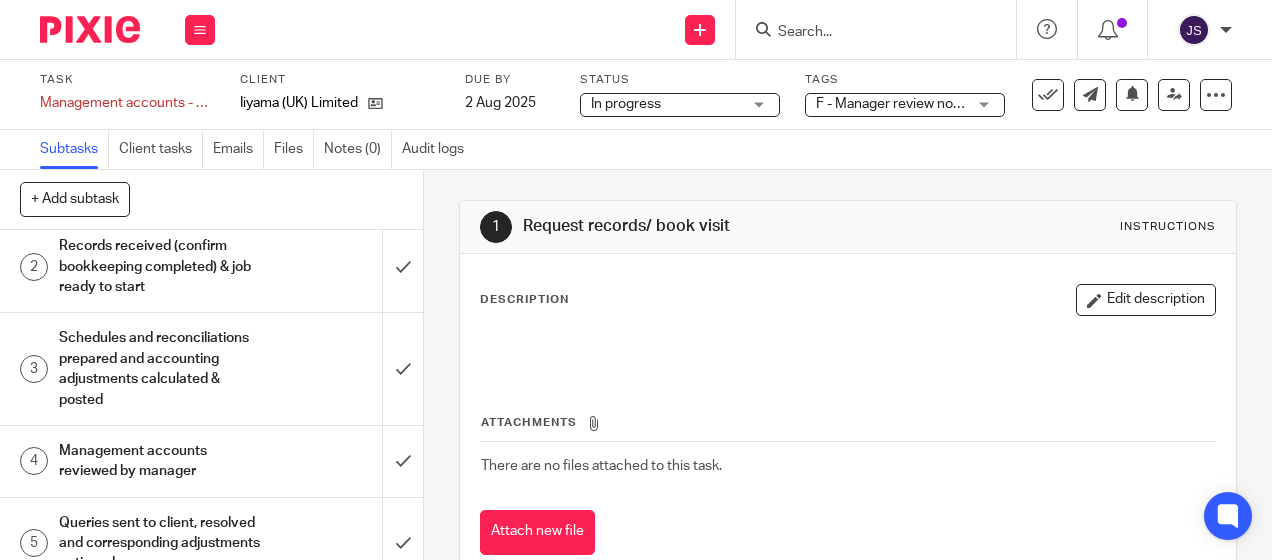 scroll, scrollTop: 102, scrollLeft: 0, axis: vertical 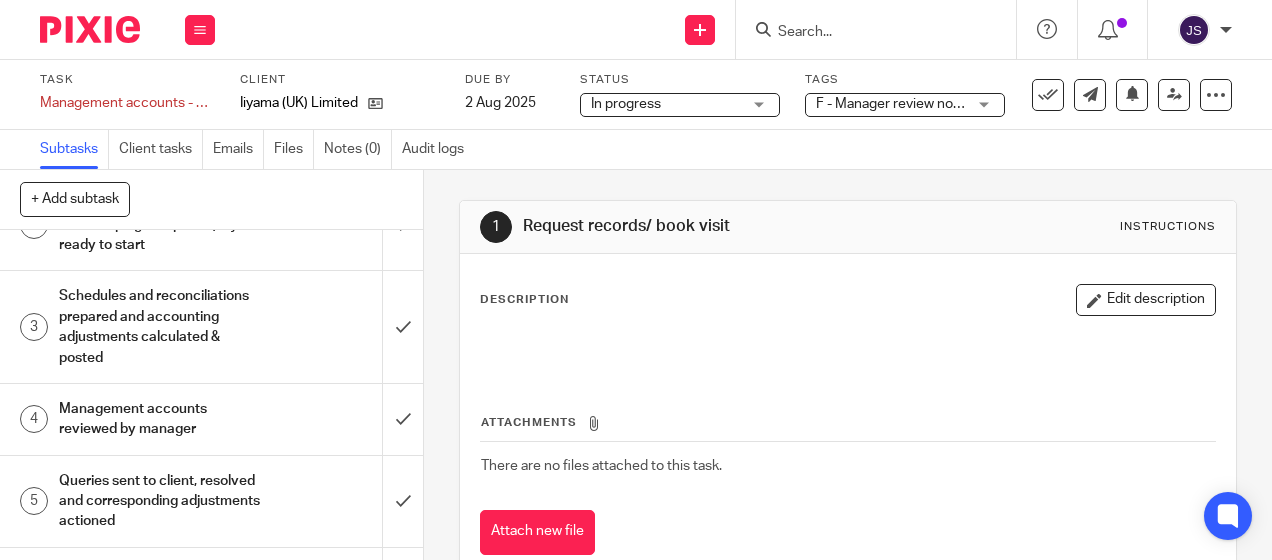 click on "Management accounts reviewed by manager" at bounding box center (160, 419) 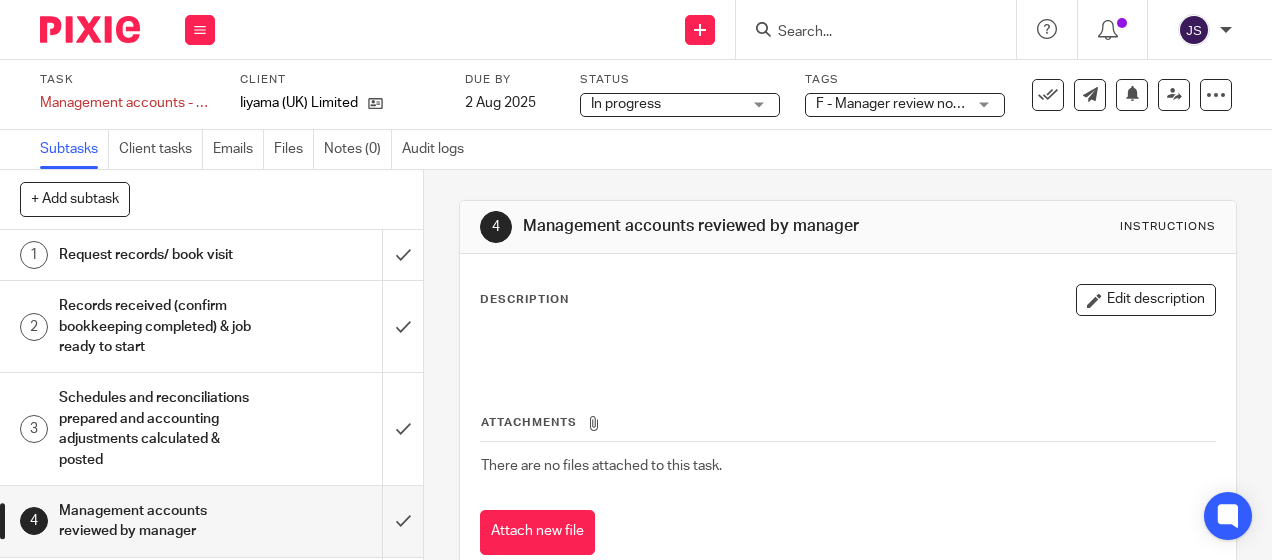 scroll, scrollTop: 0, scrollLeft: 0, axis: both 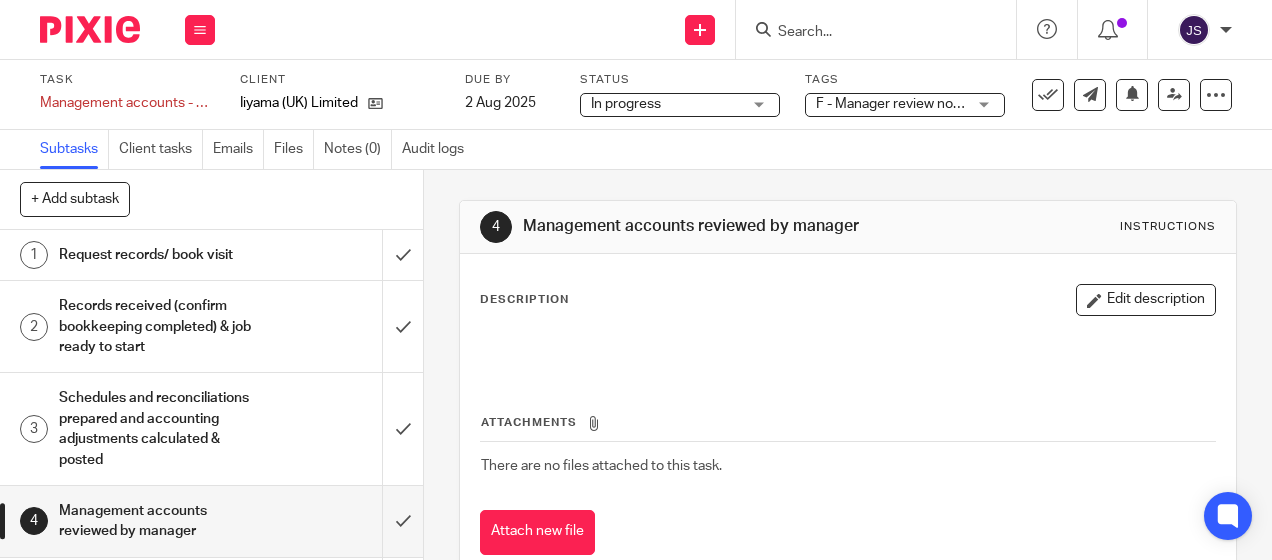 click on "Edit description" at bounding box center [1146, 300] 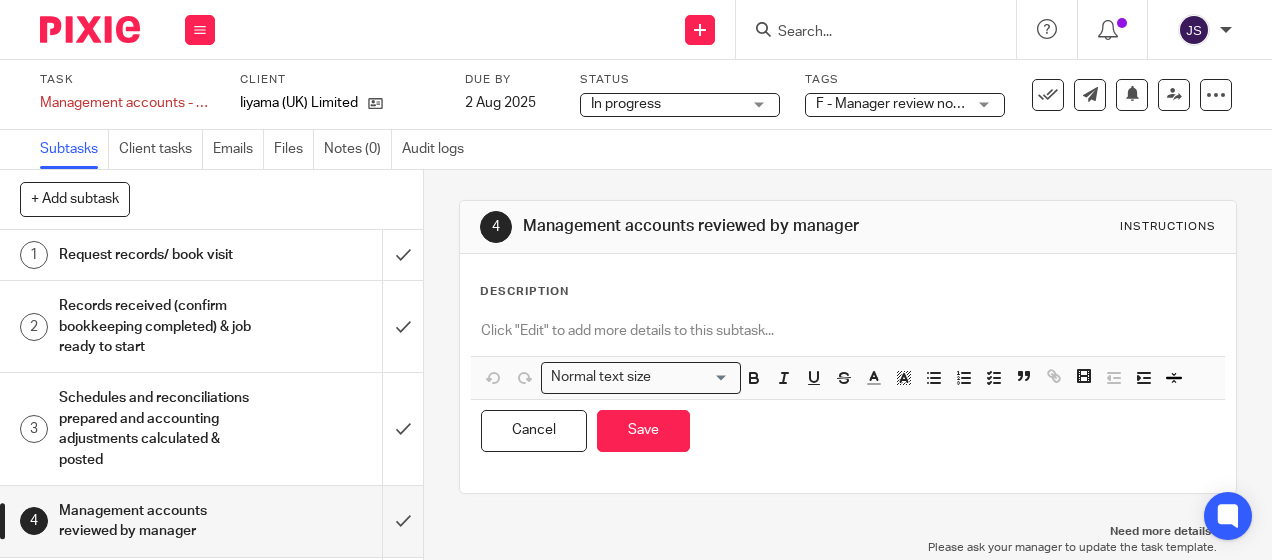click at bounding box center (847, 331) 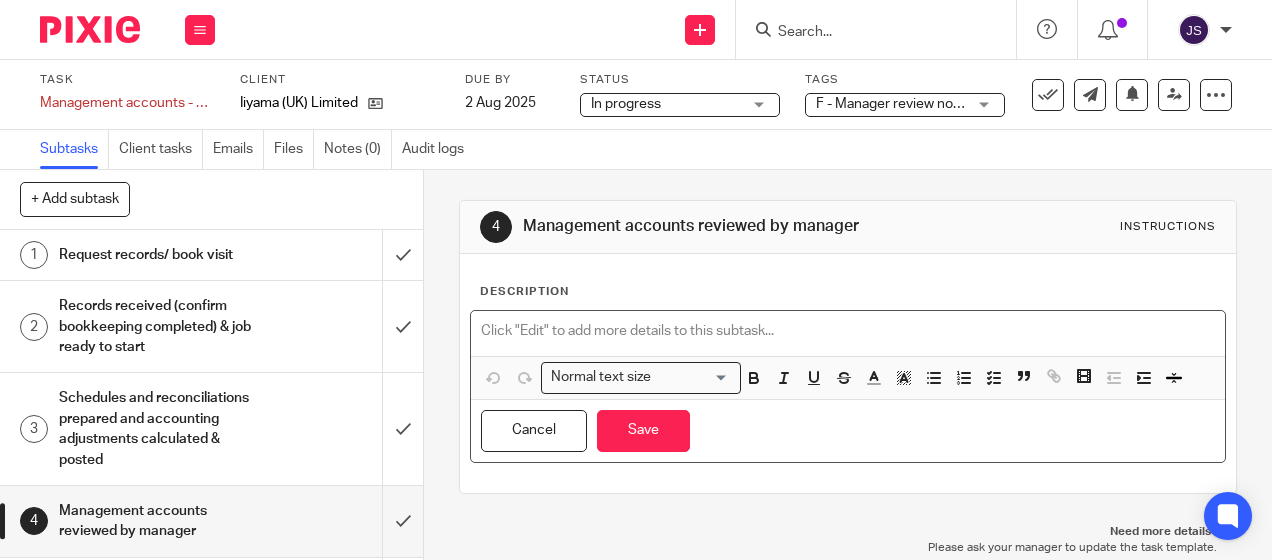 type 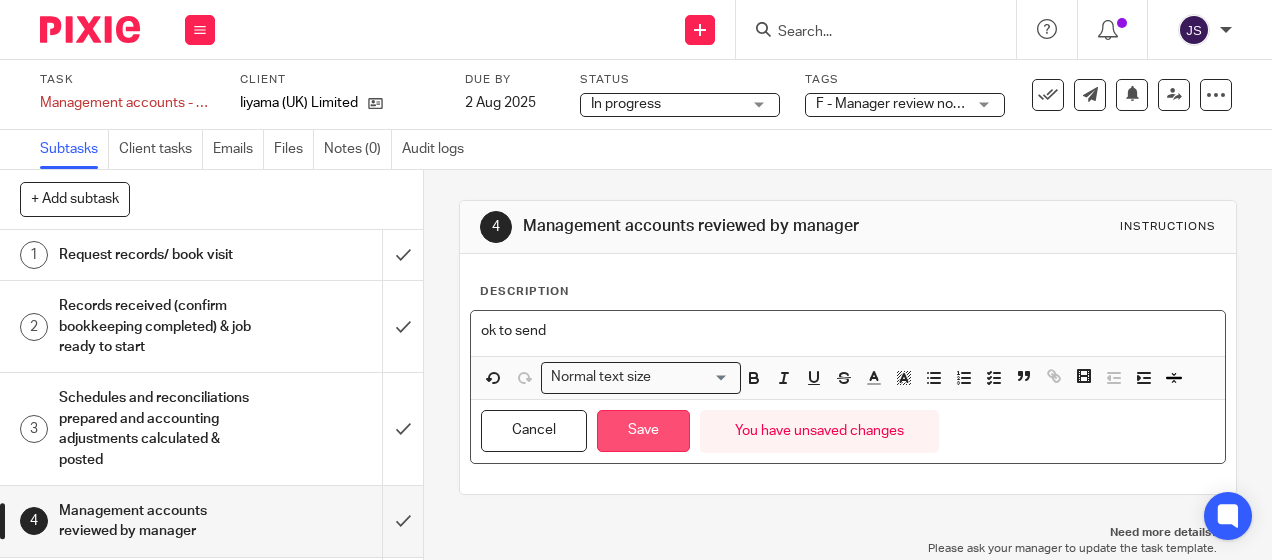 click on "Save" at bounding box center (643, 431) 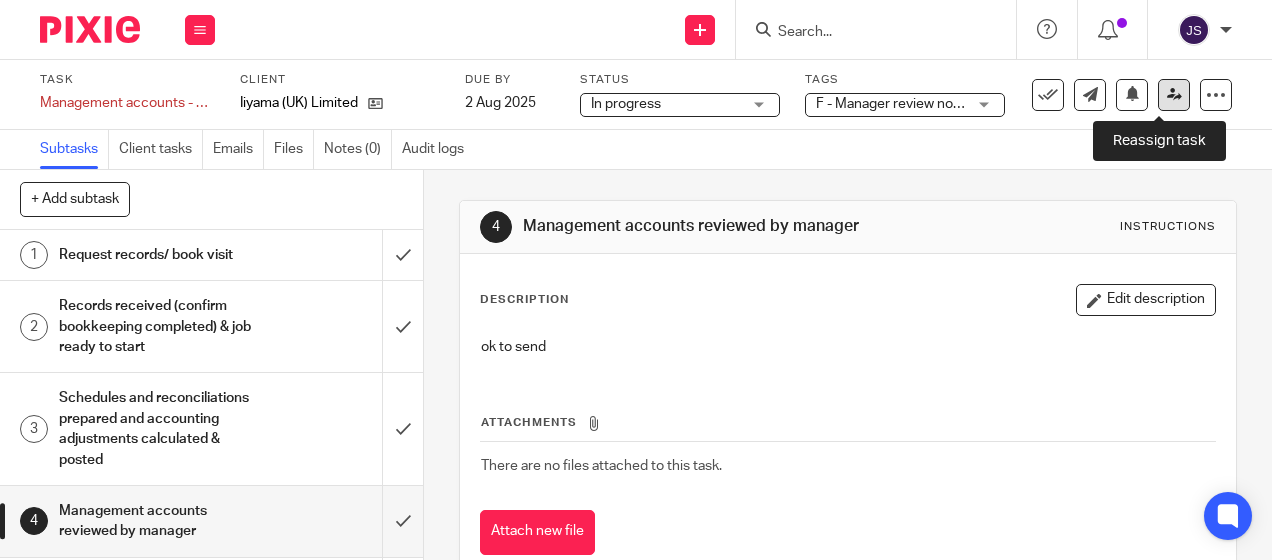 click at bounding box center [1174, 94] 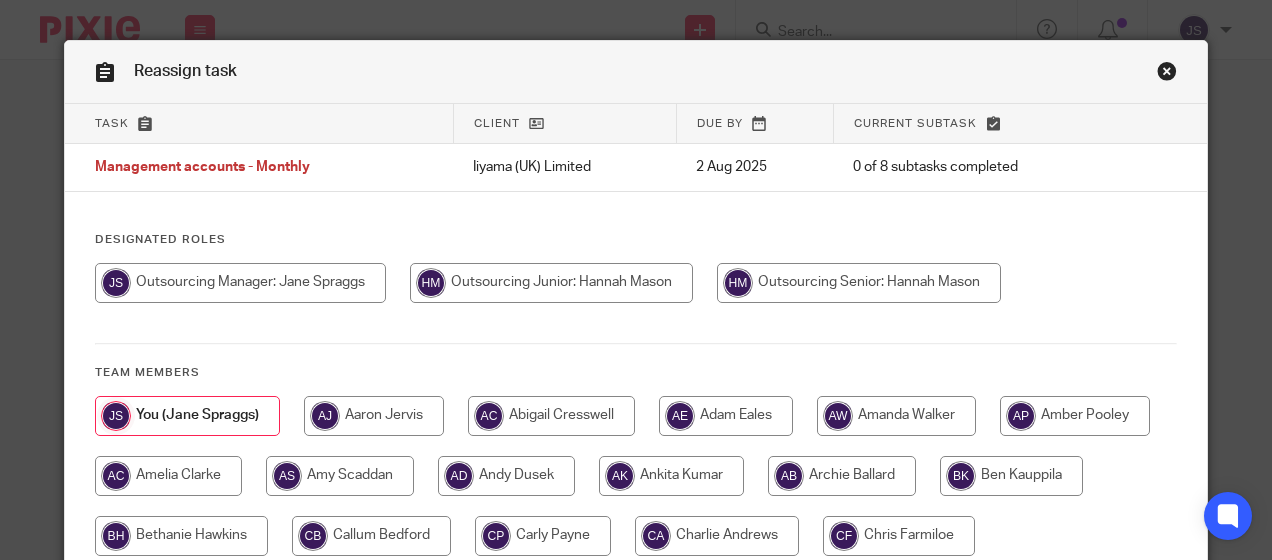 scroll, scrollTop: 0, scrollLeft: 0, axis: both 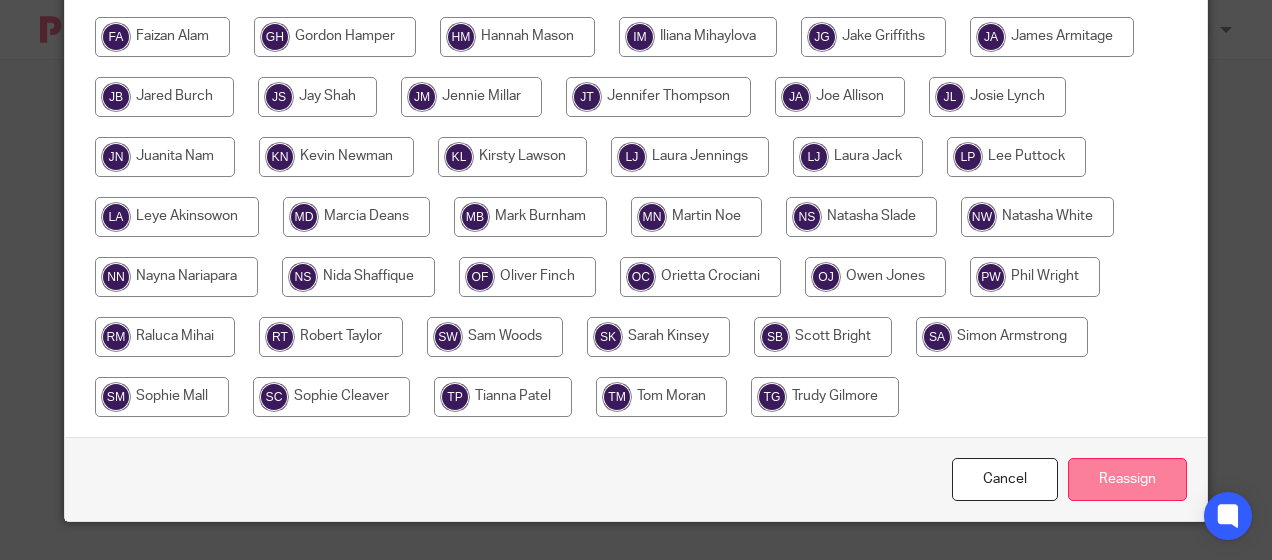 click on "Reassign" at bounding box center [1127, 479] 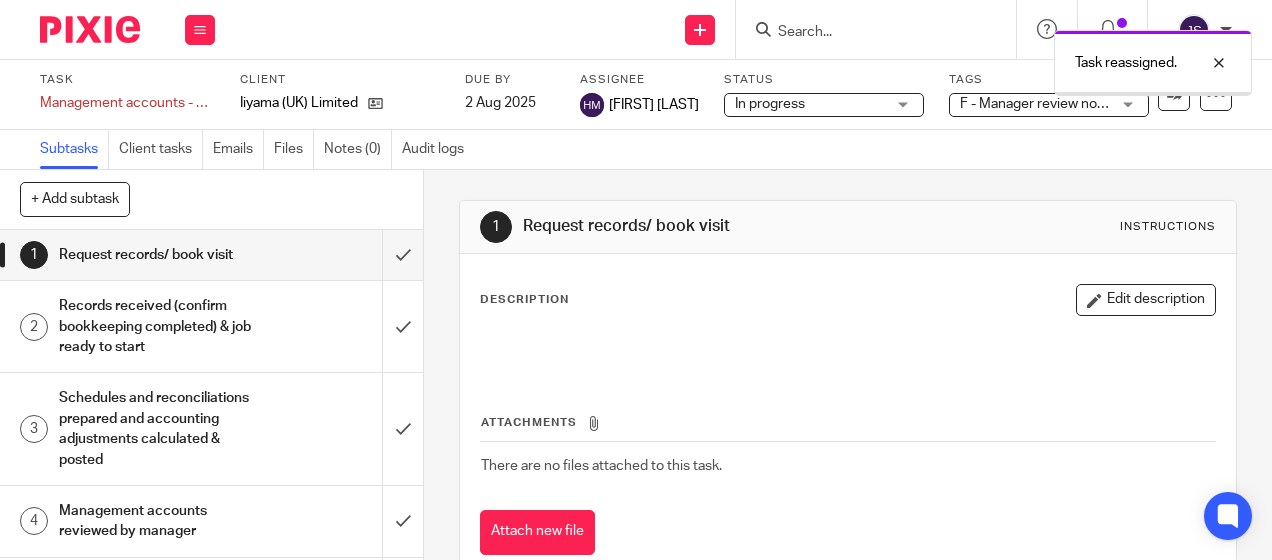 scroll, scrollTop: 0, scrollLeft: 0, axis: both 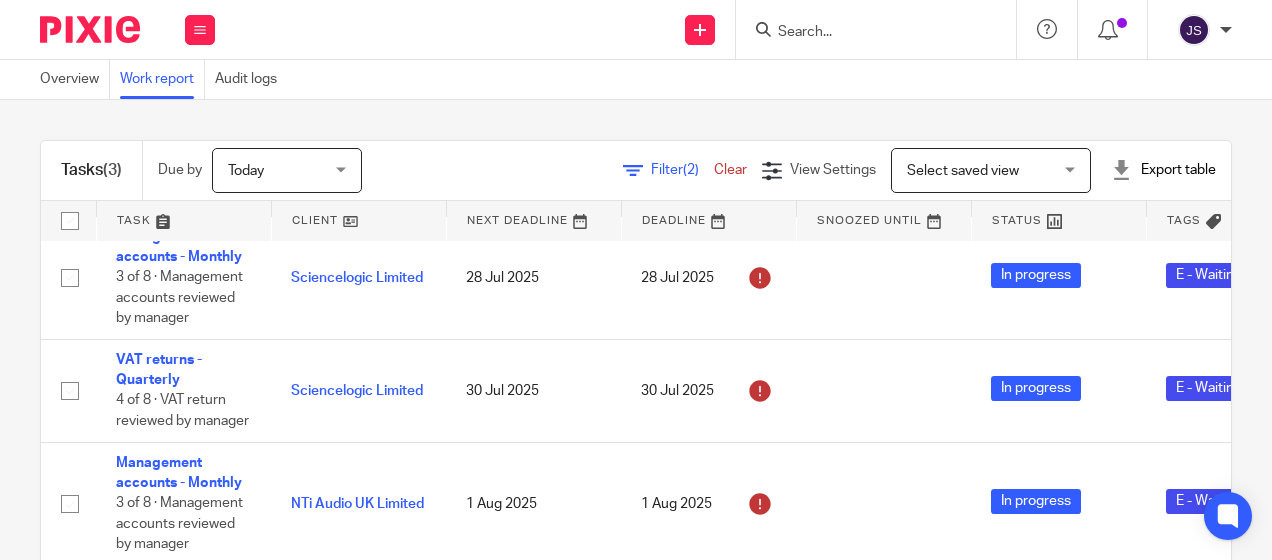 click on "Filter
(2)" at bounding box center (682, 170) 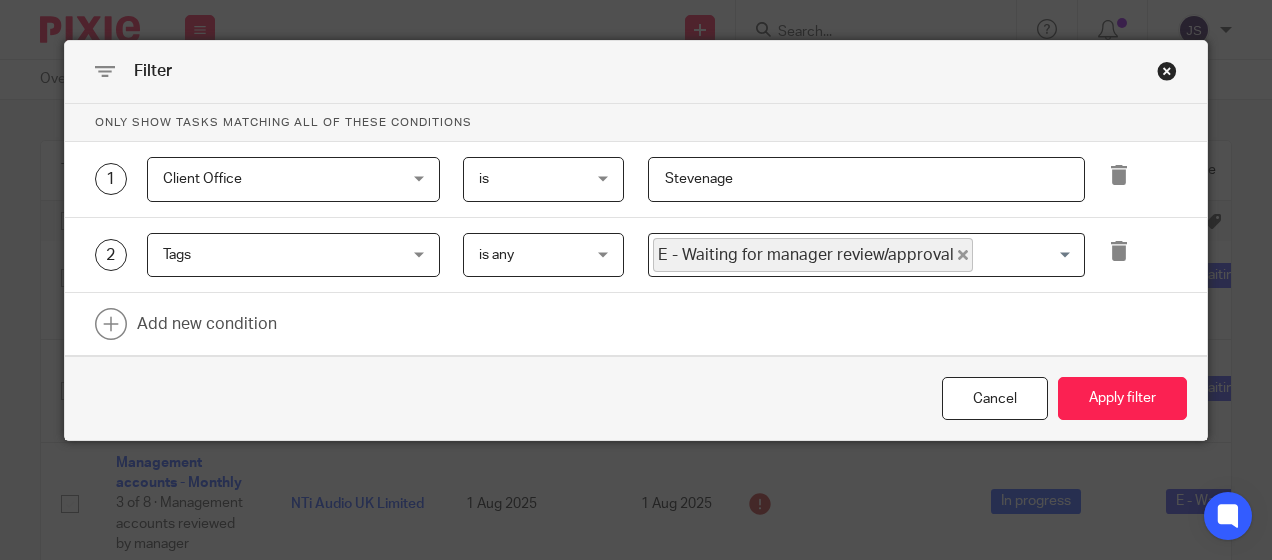 click on "Tags
Tags" at bounding box center (293, 255) 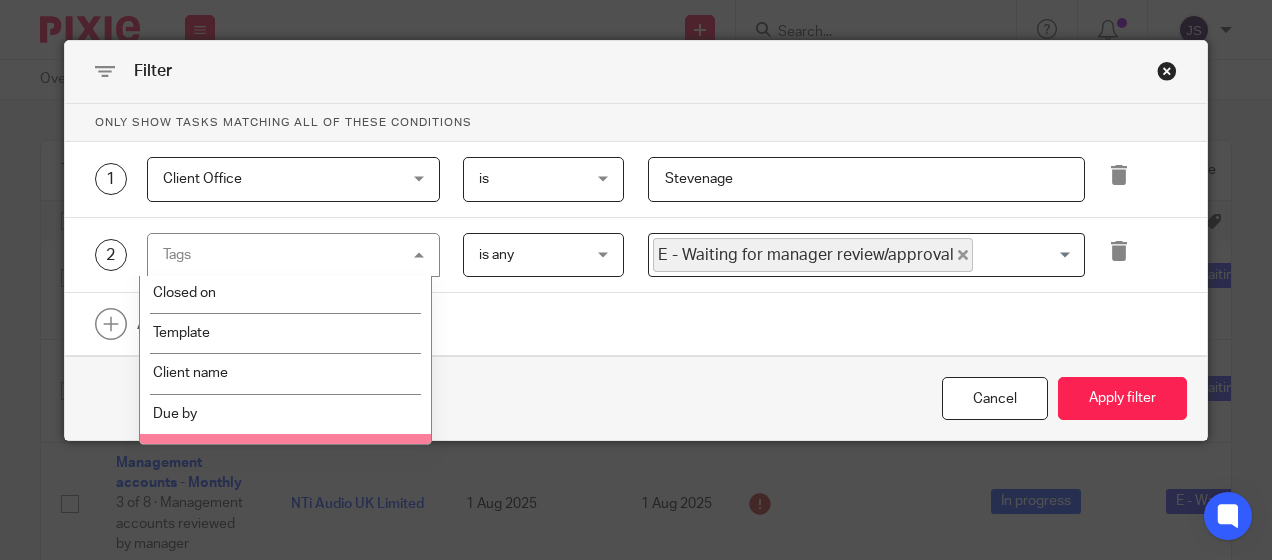 scroll, scrollTop: 300, scrollLeft: 0, axis: vertical 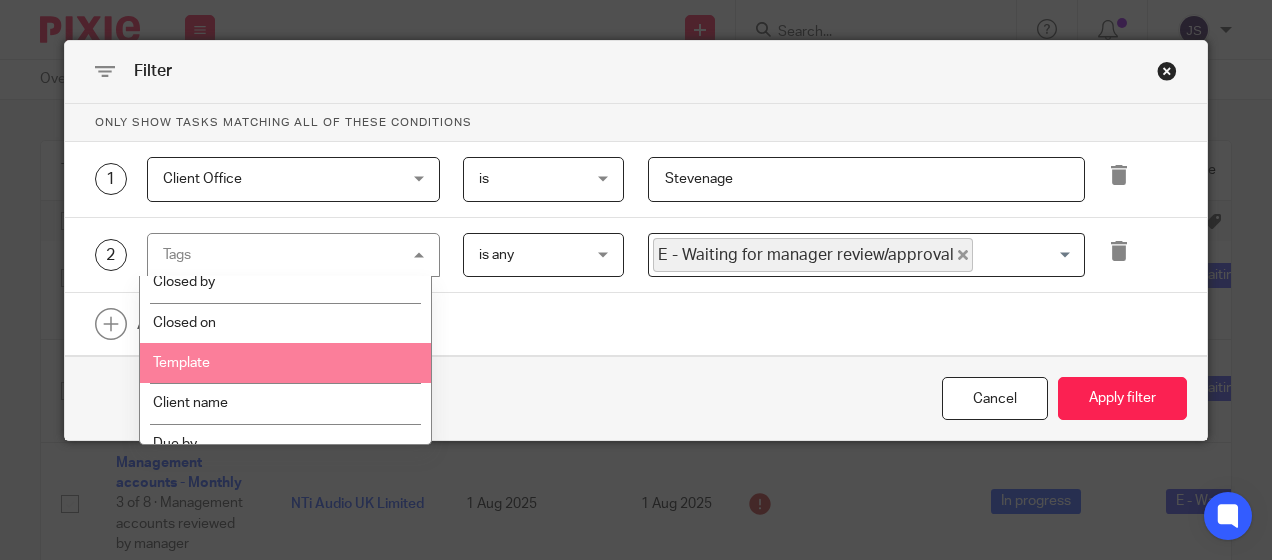 click on "Template" at bounding box center (286, 363) 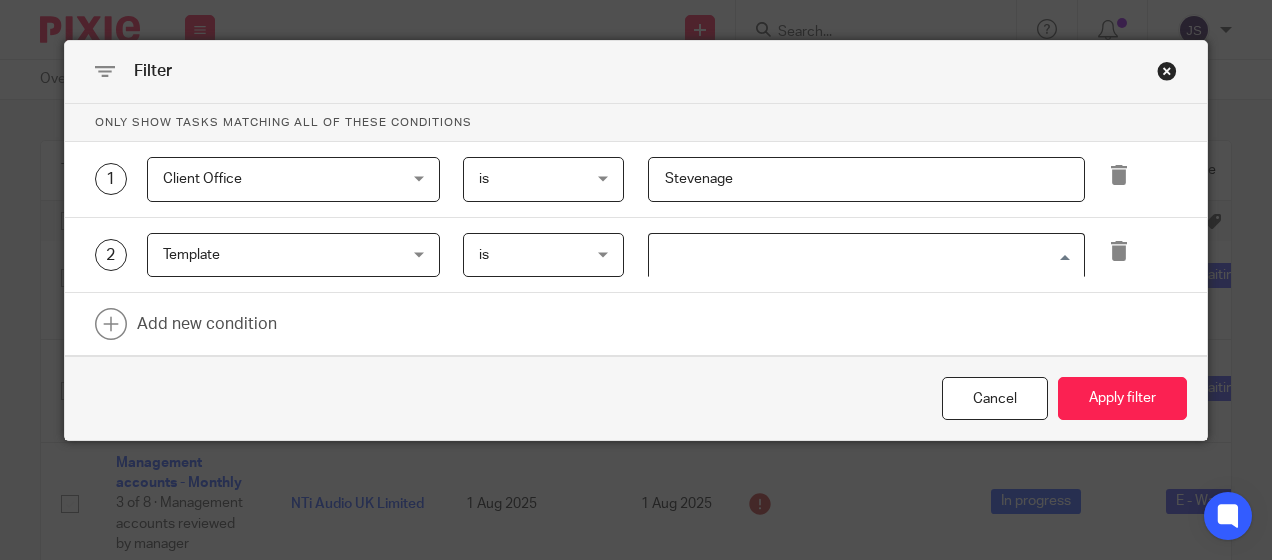 click at bounding box center [862, 255] 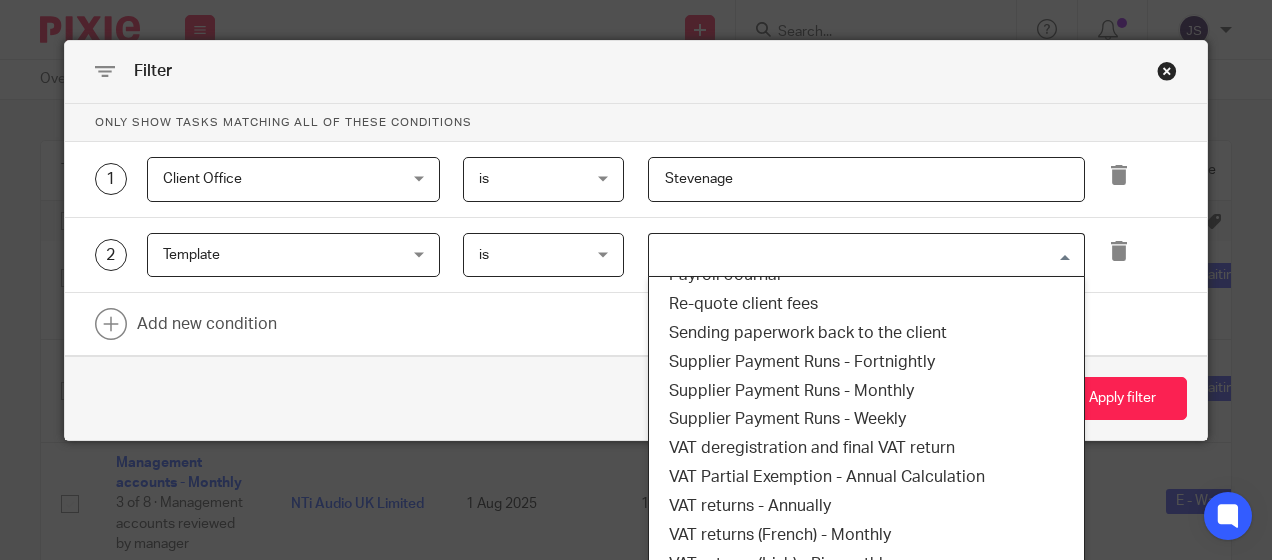scroll, scrollTop: 888, scrollLeft: 0, axis: vertical 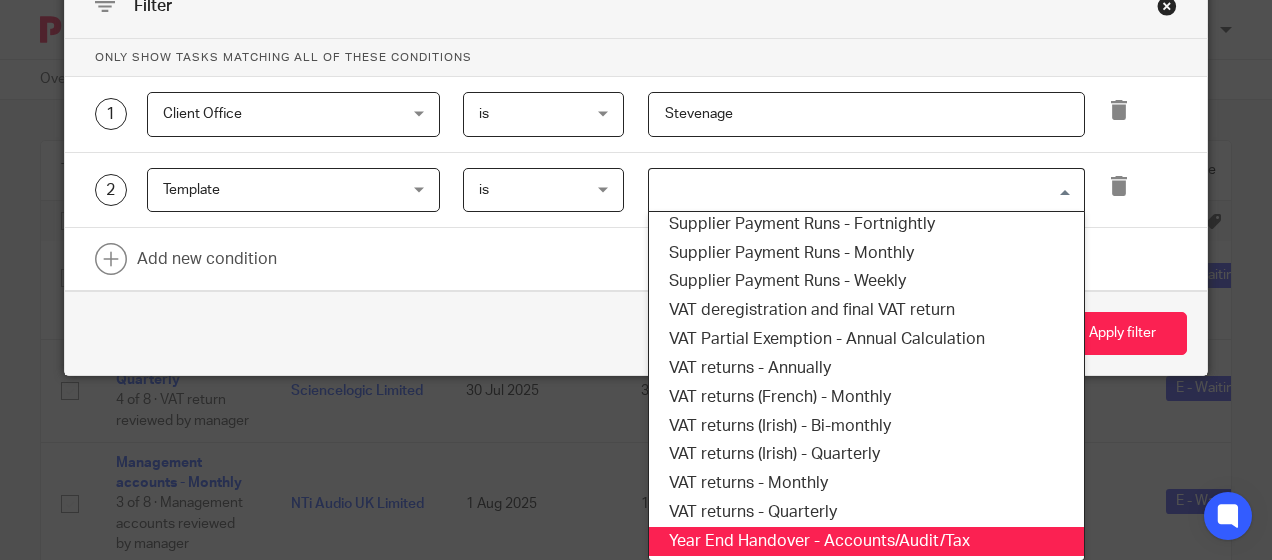 click on "Year End Handover - Accounts/Audit/Tax" at bounding box center [866, 541] 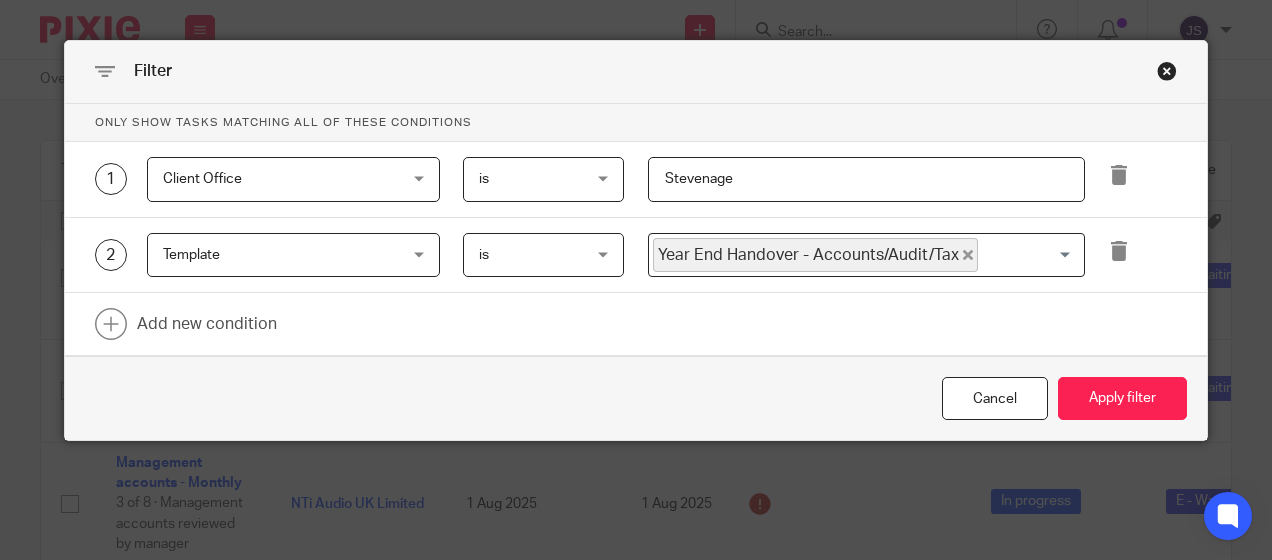 scroll, scrollTop: 0, scrollLeft: 0, axis: both 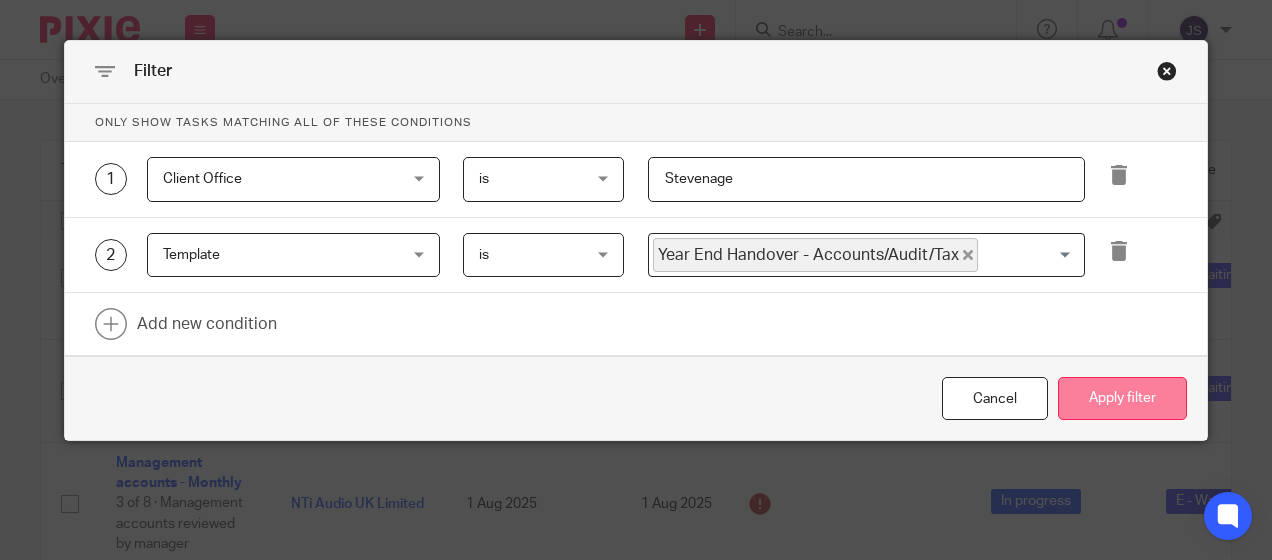click on "Apply filter" at bounding box center (1122, 398) 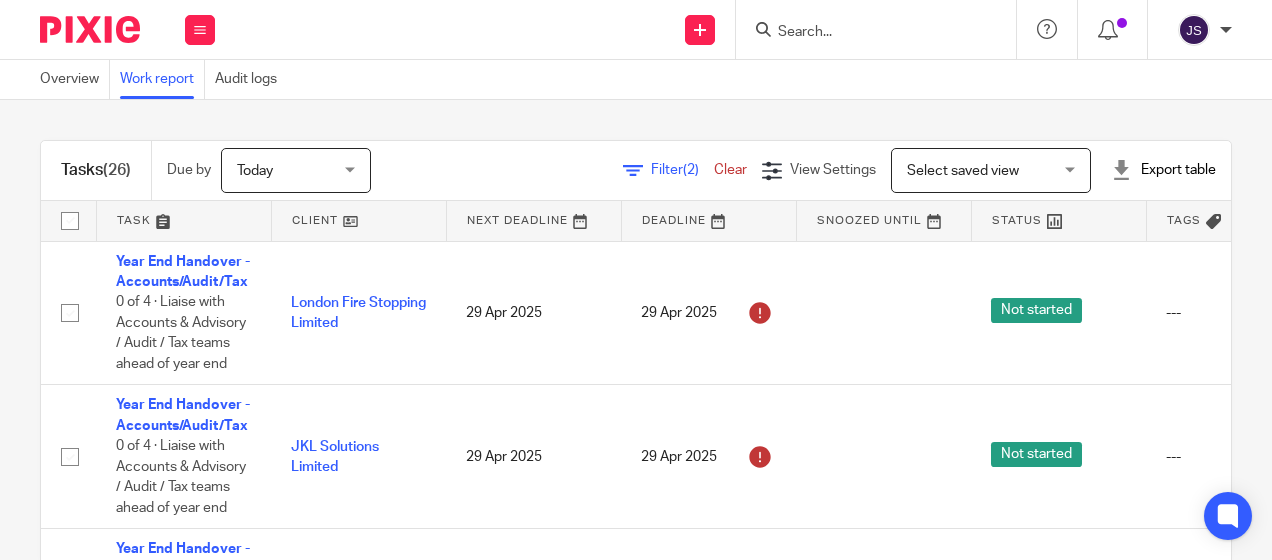 scroll, scrollTop: 0, scrollLeft: 0, axis: both 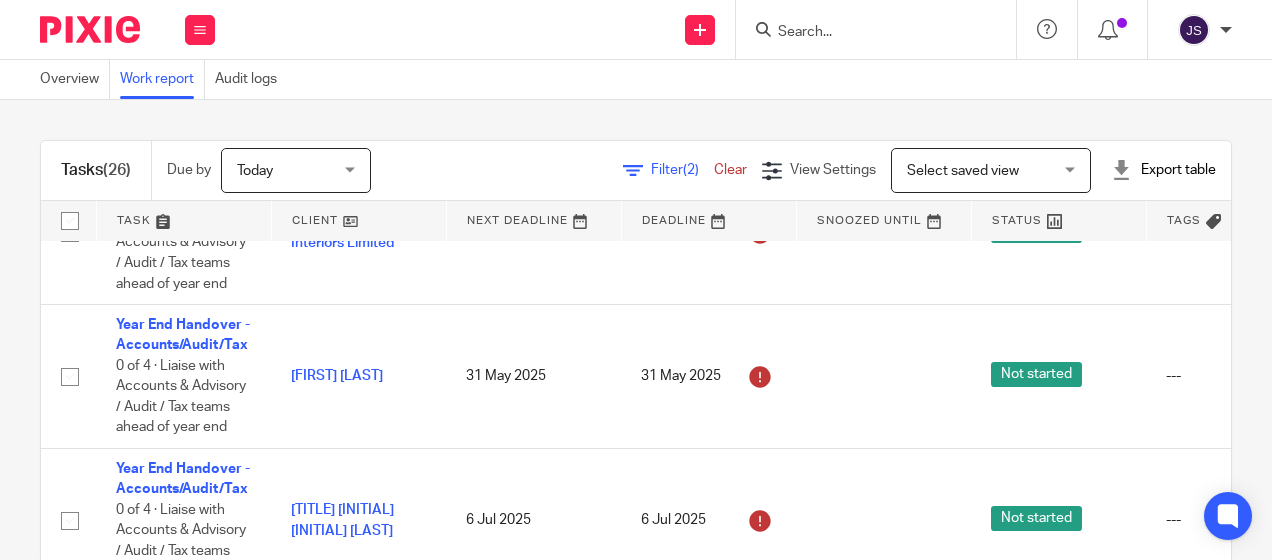 click on "Export table" at bounding box center [1163, 170] 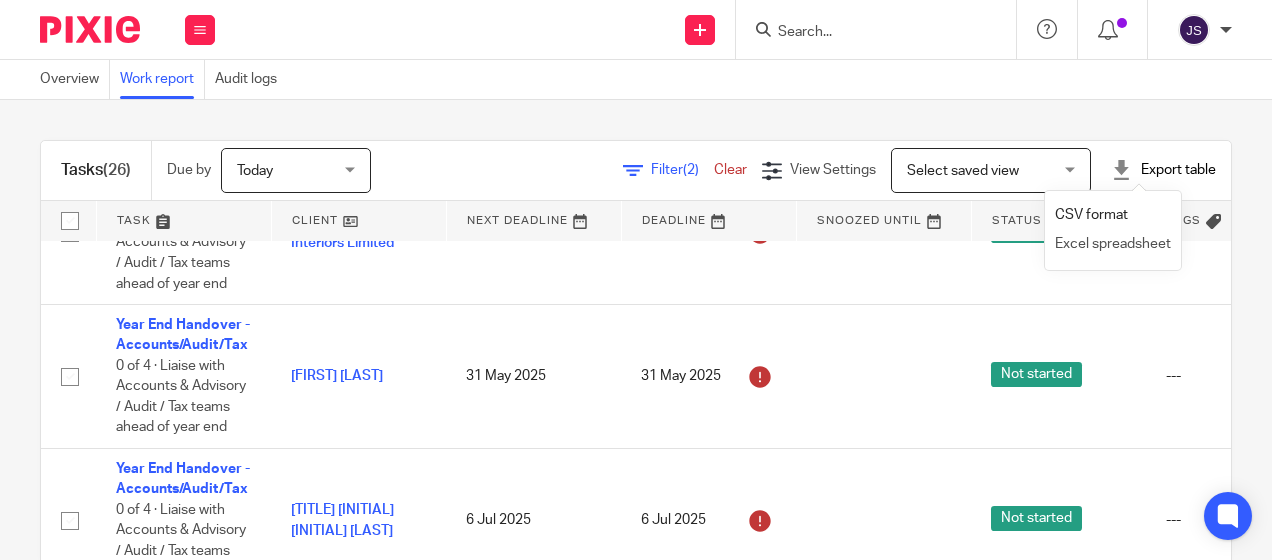 click on "Excel spreadsheet" at bounding box center [1113, 244] 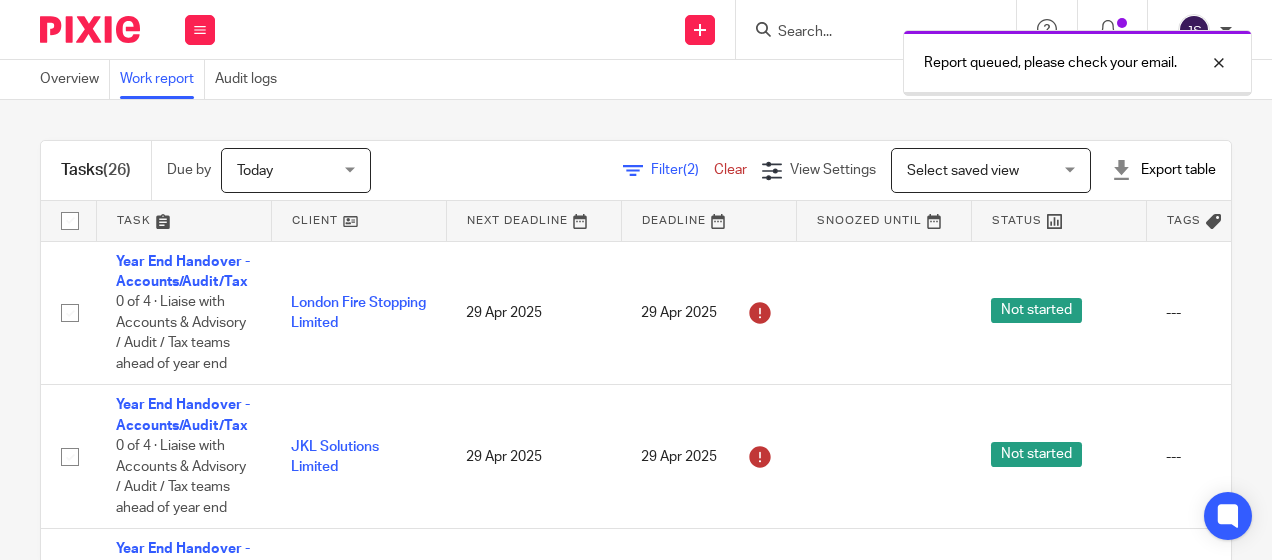 scroll, scrollTop: 0, scrollLeft: 0, axis: both 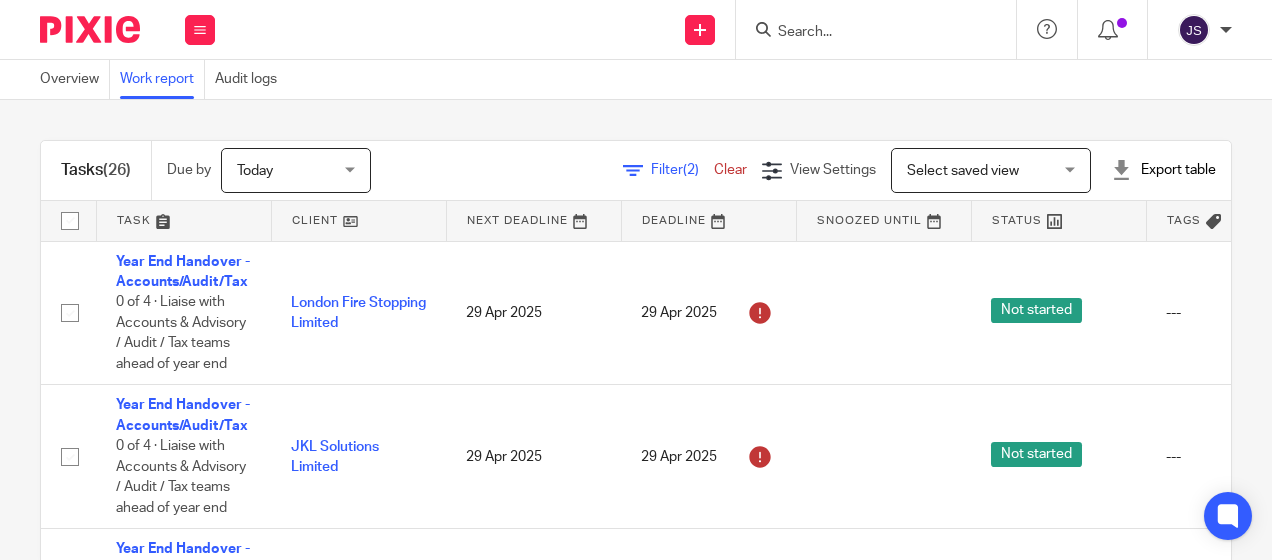 click at bounding box center [866, 33] 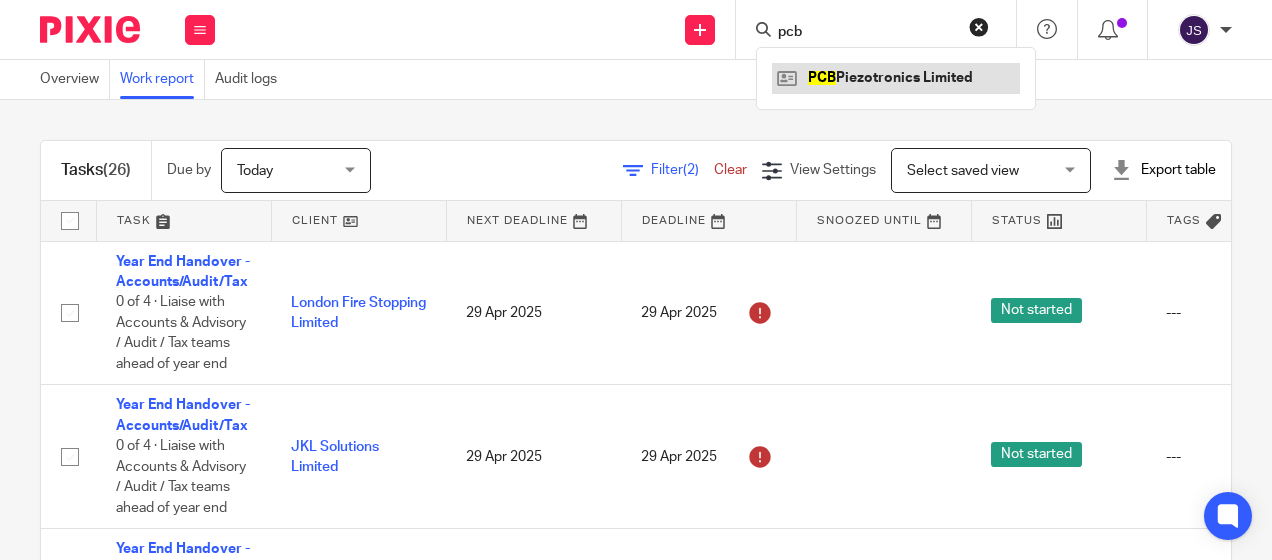 type on "pcb" 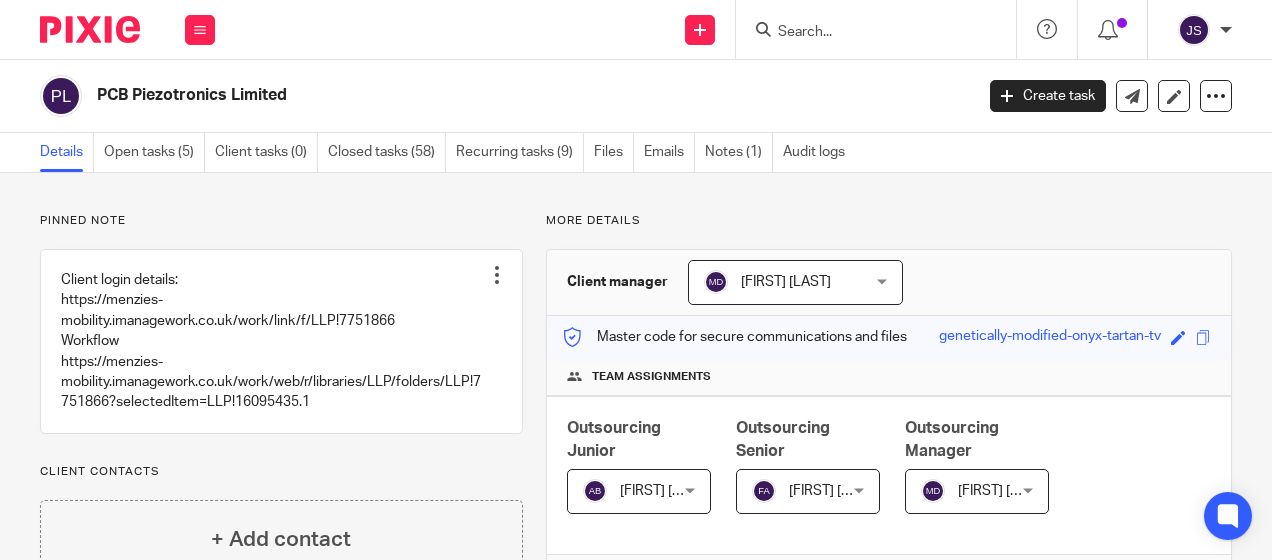 scroll, scrollTop: 0, scrollLeft: 0, axis: both 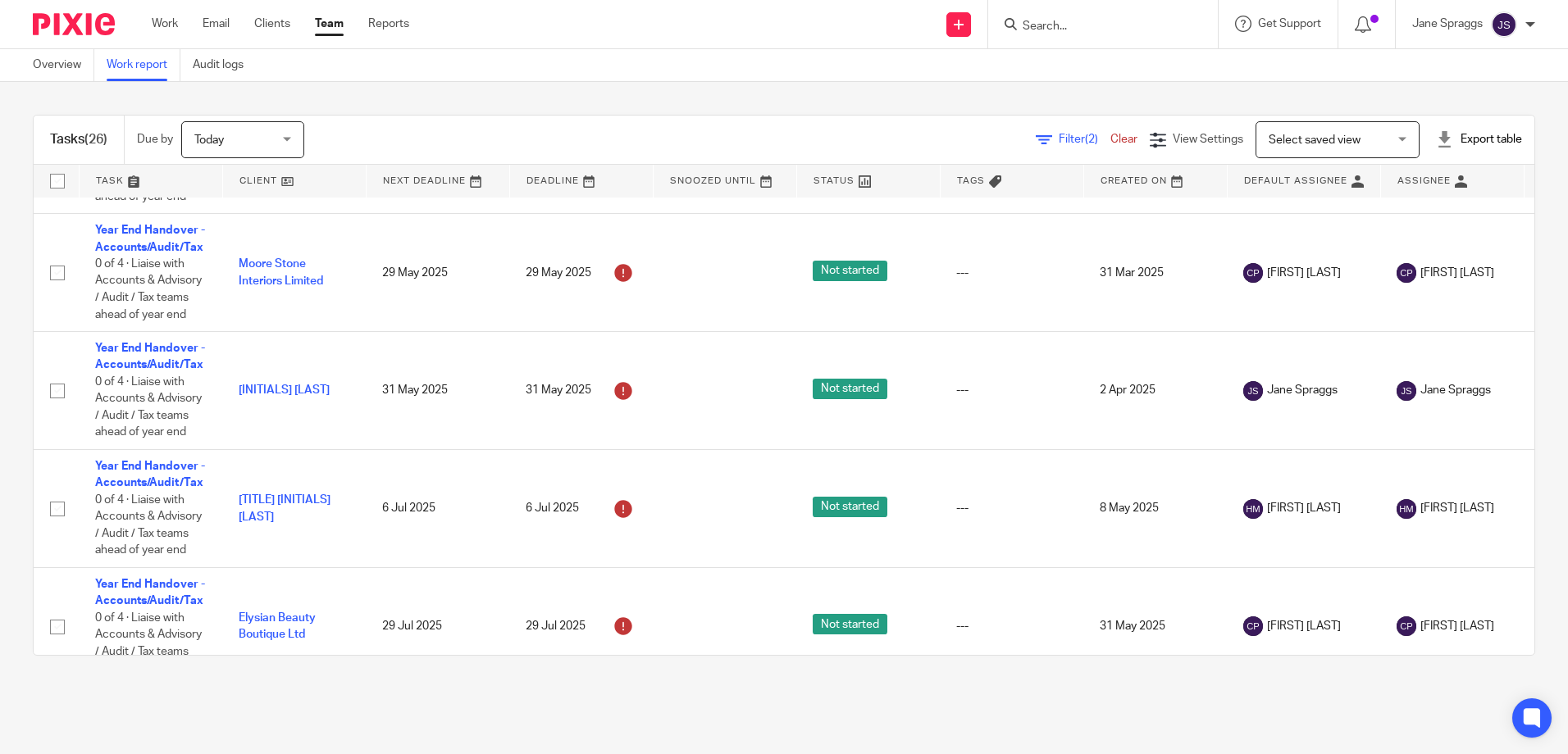 click on "Overview
Work report
Audit logs
Tasks
(26)    Due by
Today
Today
Today
Tomorrow
This week
Next week
This month
Next month
All
today     Filter
(2) Clear     View Settings   View Settings     (2) Filters   Clear   Save     Manage saved views
Select saved view
Select saved view
Select saved view
Monthly job list
Export table
CSV format
Excel spreadsheet
Task     Client     Next Deadline     Deadline     Snoozed Until     Status   Tags     Created On     Default Assignee     Assignee     Closed By     Closed On" at bounding box center [784, 377] 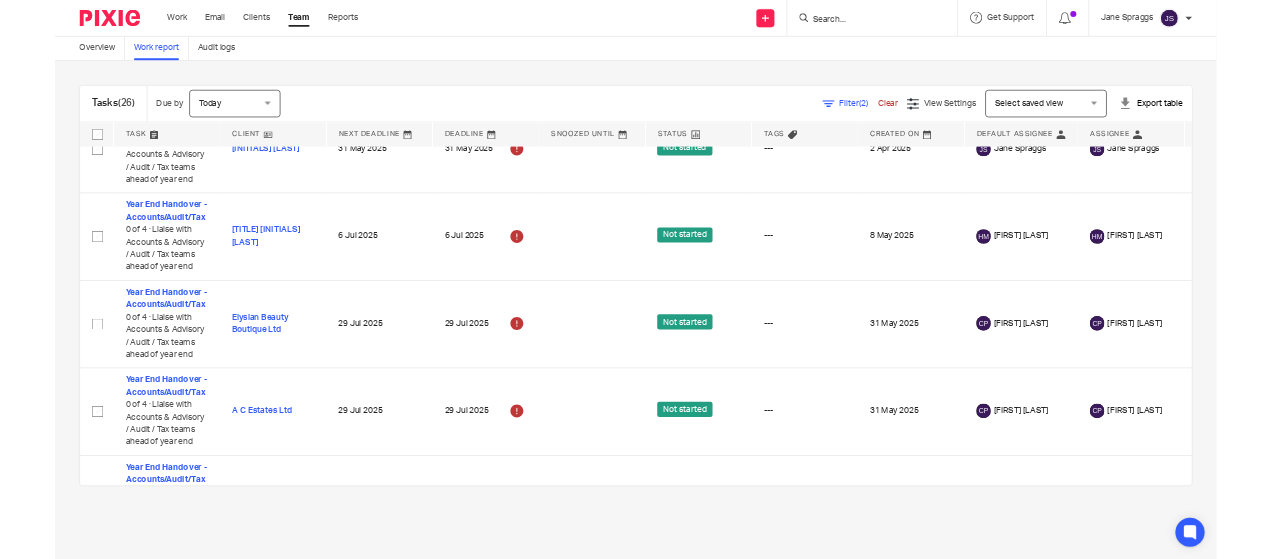 scroll, scrollTop: 899, scrollLeft: 0, axis: vertical 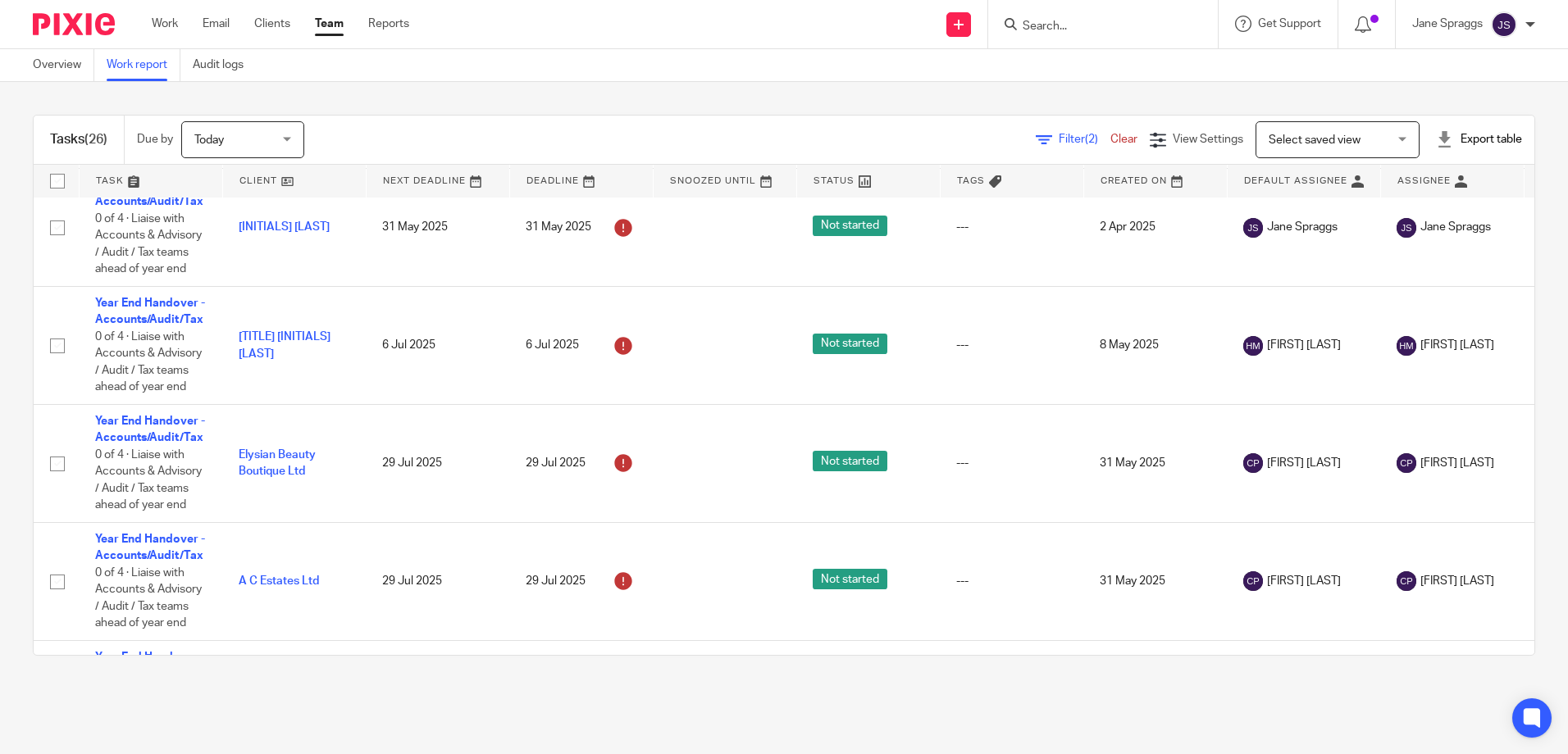 click on "Overview
Work report
Audit logs
Tasks
(26)    Due by
Today
Today
Today
Tomorrow
This week
Next week
This month
Next month
All
today     Filter
(2) Clear     View Settings   View Settings     (2) Filters   Clear   Save     Manage saved views
Select saved view
Select saved view
Select saved view
Monthly job list
Export table
CSV format
Excel spreadsheet
Task     Client     Next Deadline     Deadline     Snoozed Until     Status   Tags     Created On     Default Assignee     Assignee     Closed By     Closed On" at bounding box center [784, 377] 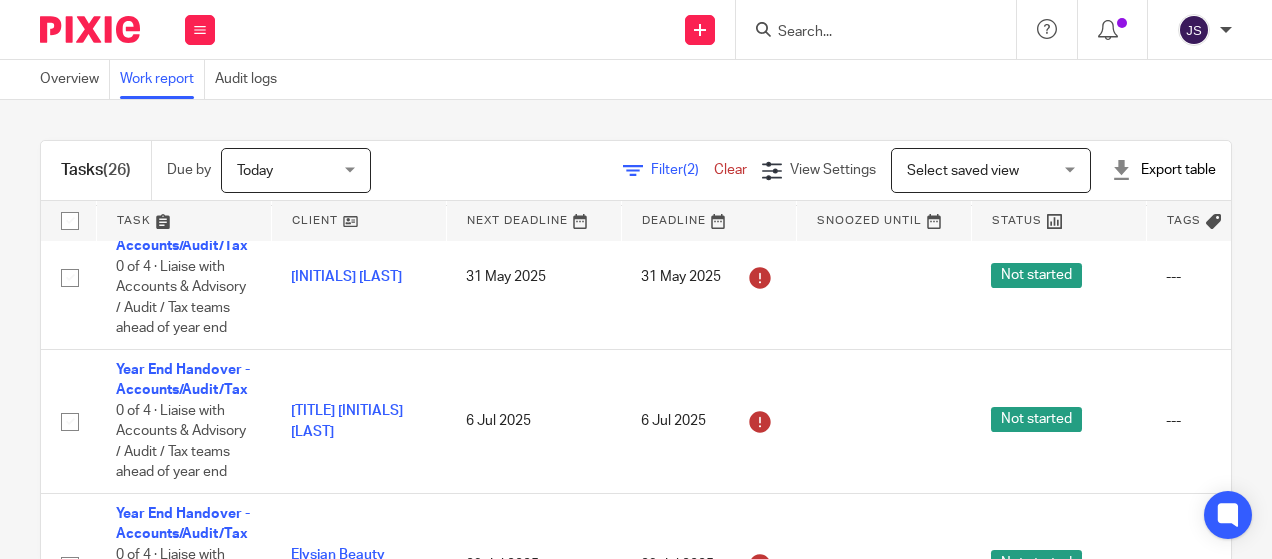 scroll, scrollTop: 899, scrollLeft: 0, axis: vertical 